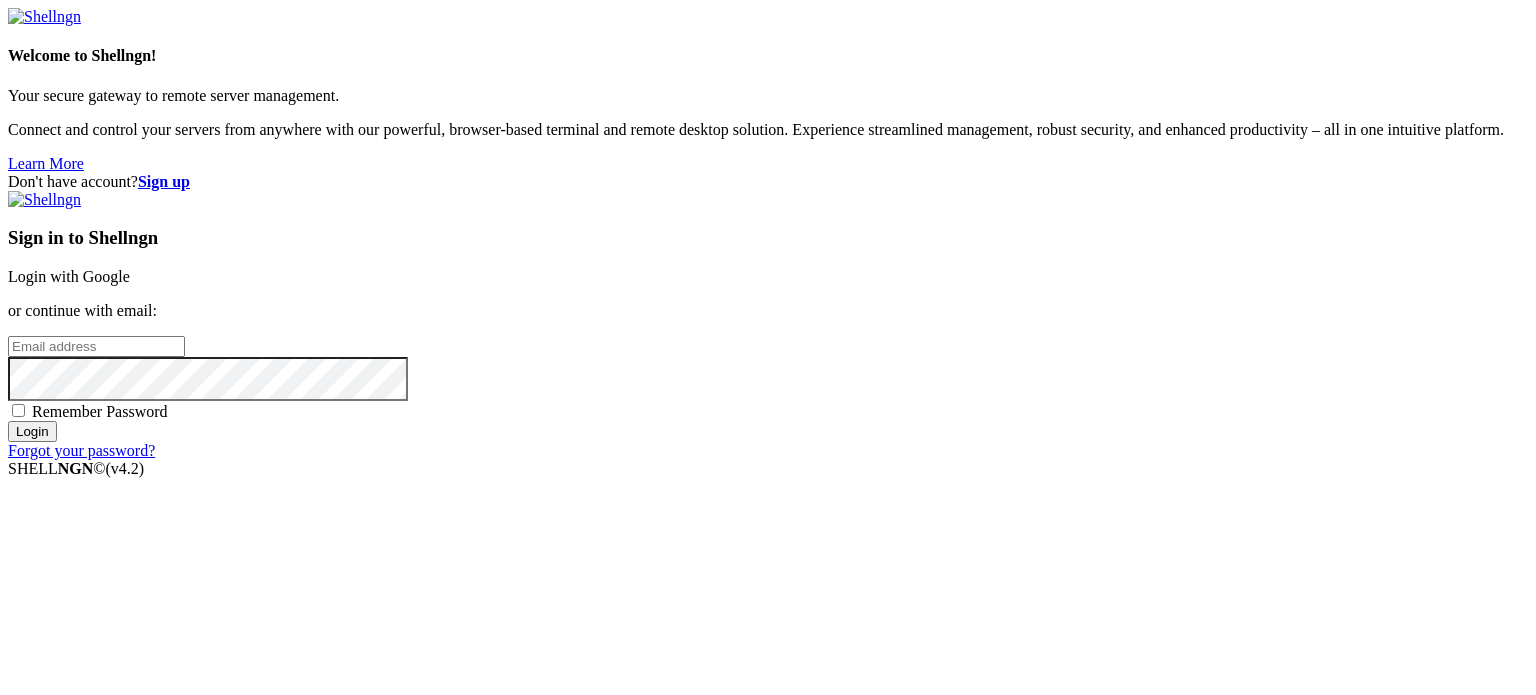 scroll, scrollTop: 0, scrollLeft: 0, axis: both 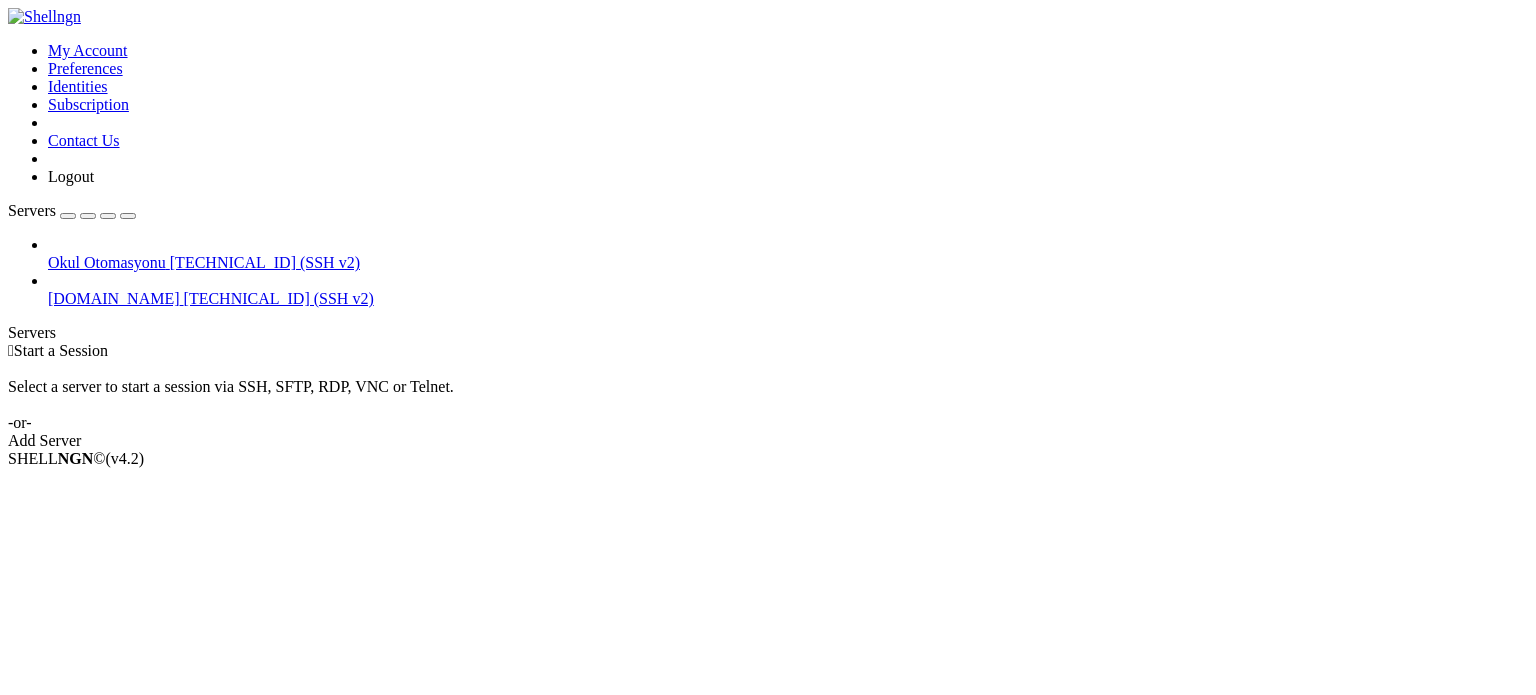 click on "[TECHNICAL_ID] (SSH v2)" at bounding box center [279, 298] 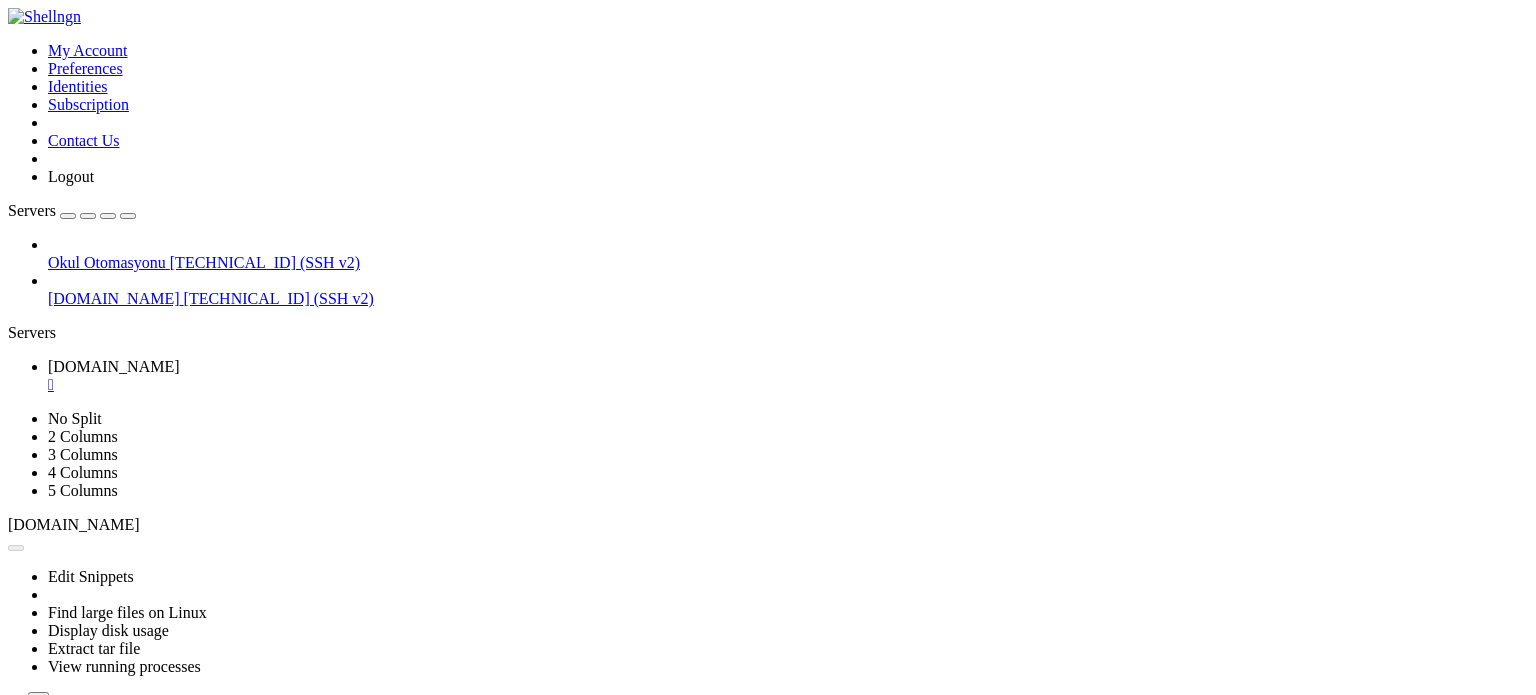 scroll, scrollTop: 0, scrollLeft: 0, axis: both 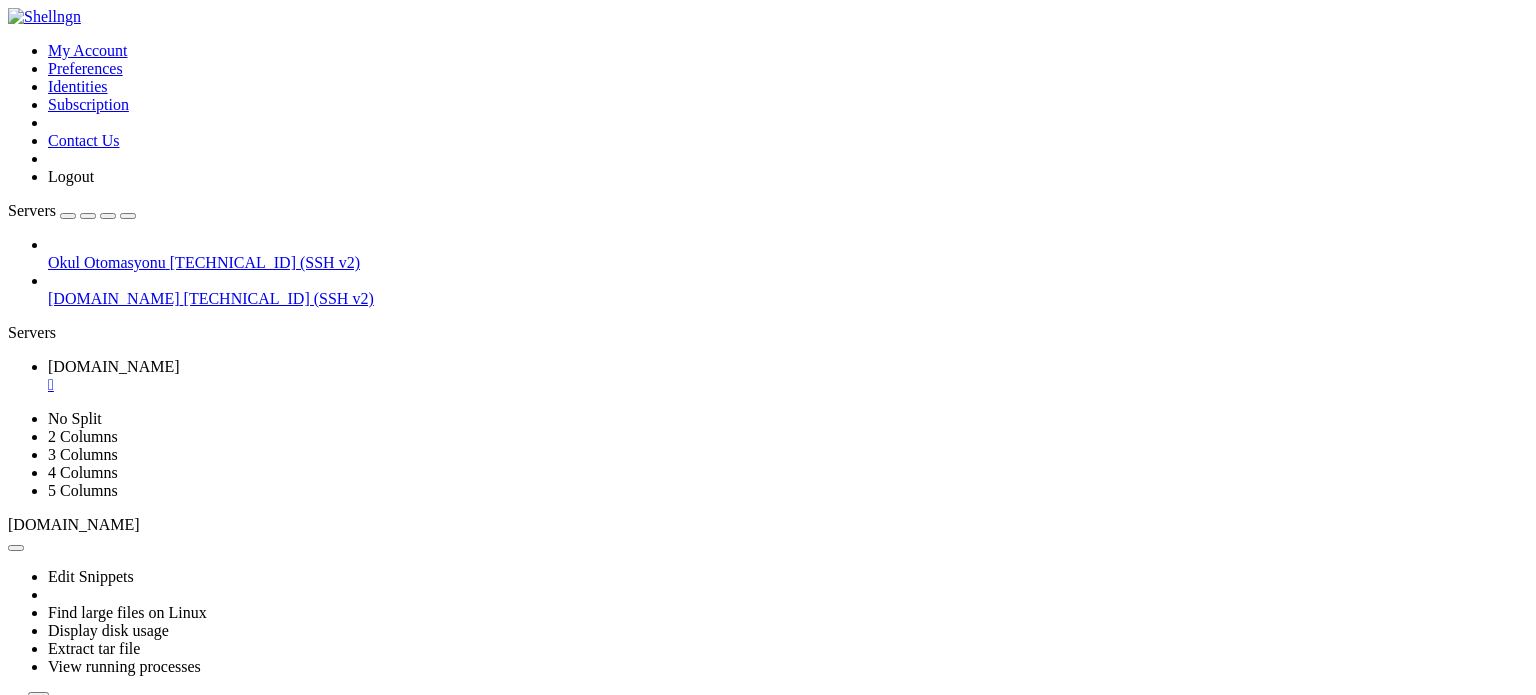 click on "Memory usage: 1%                 IPv4 address for ens160: [TECHNICAL_ID]" 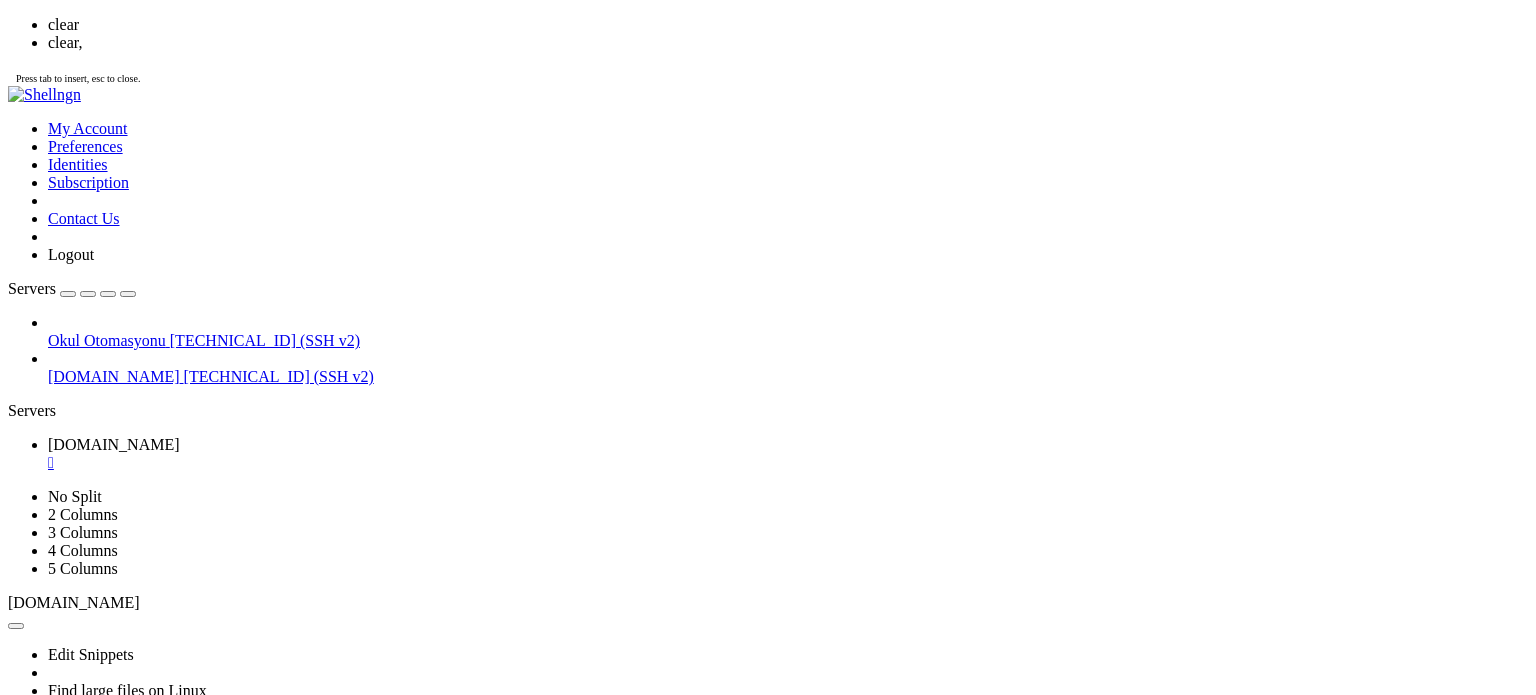 scroll, scrollTop: 0, scrollLeft: 0, axis: both 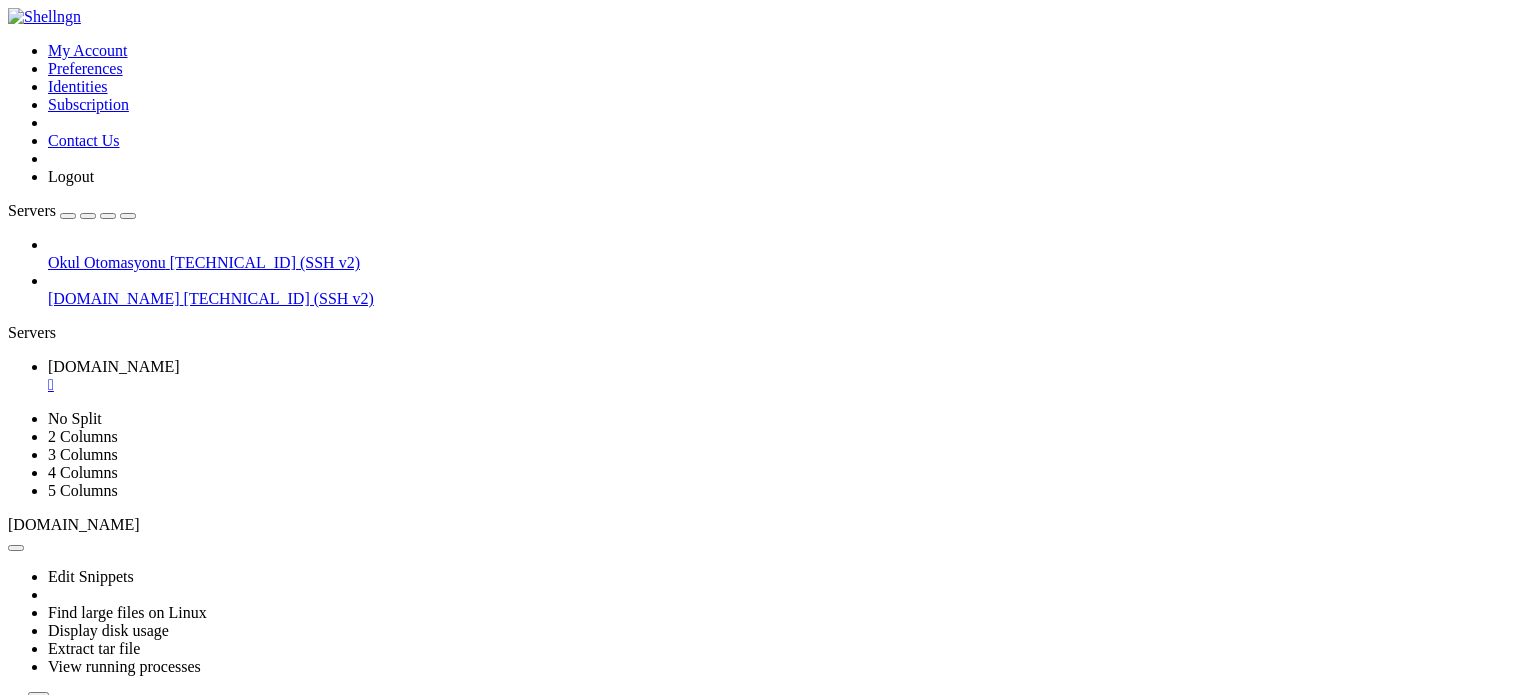 drag, startPoint x: 499, startPoint y: 880, endPoint x: -97, endPoint y: 744, distance: 611.3199 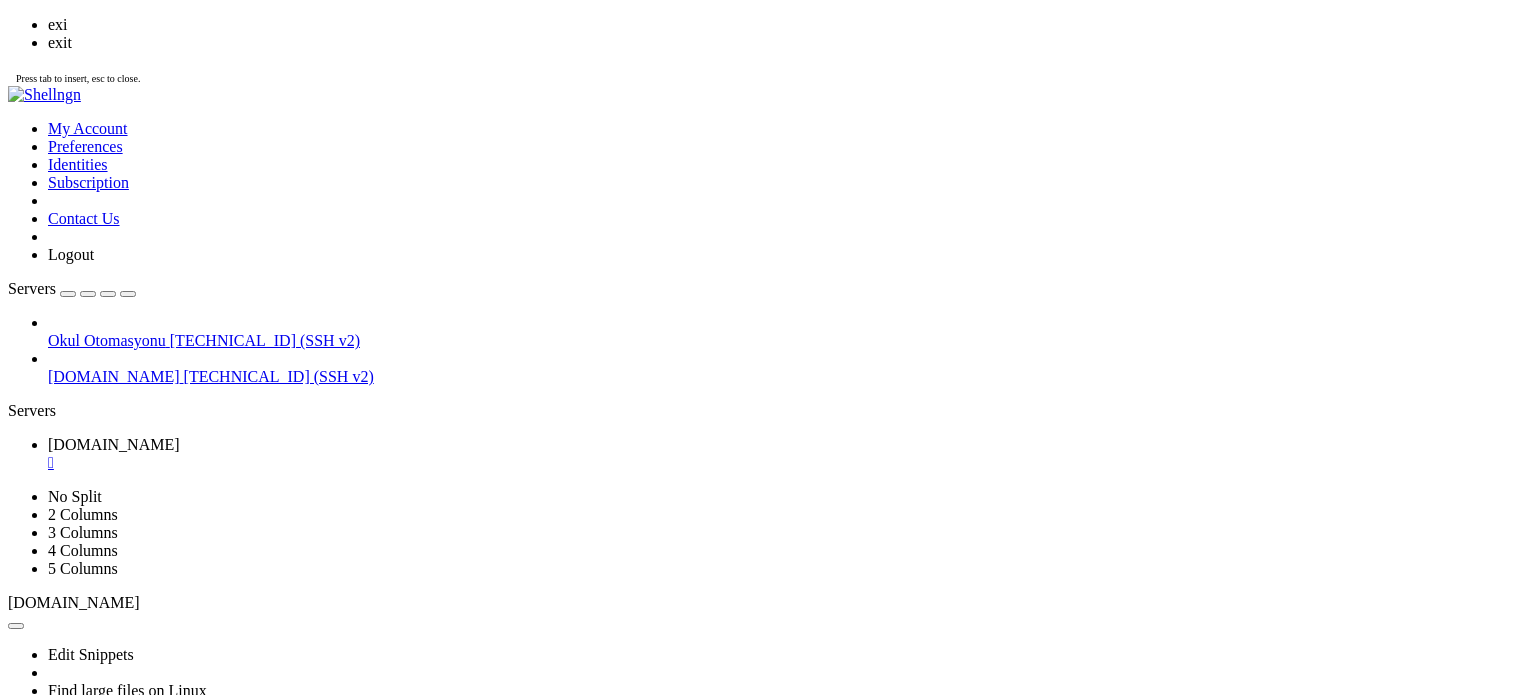 scroll, scrollTop: 2600, scrollLeft: 0, axis: vertical 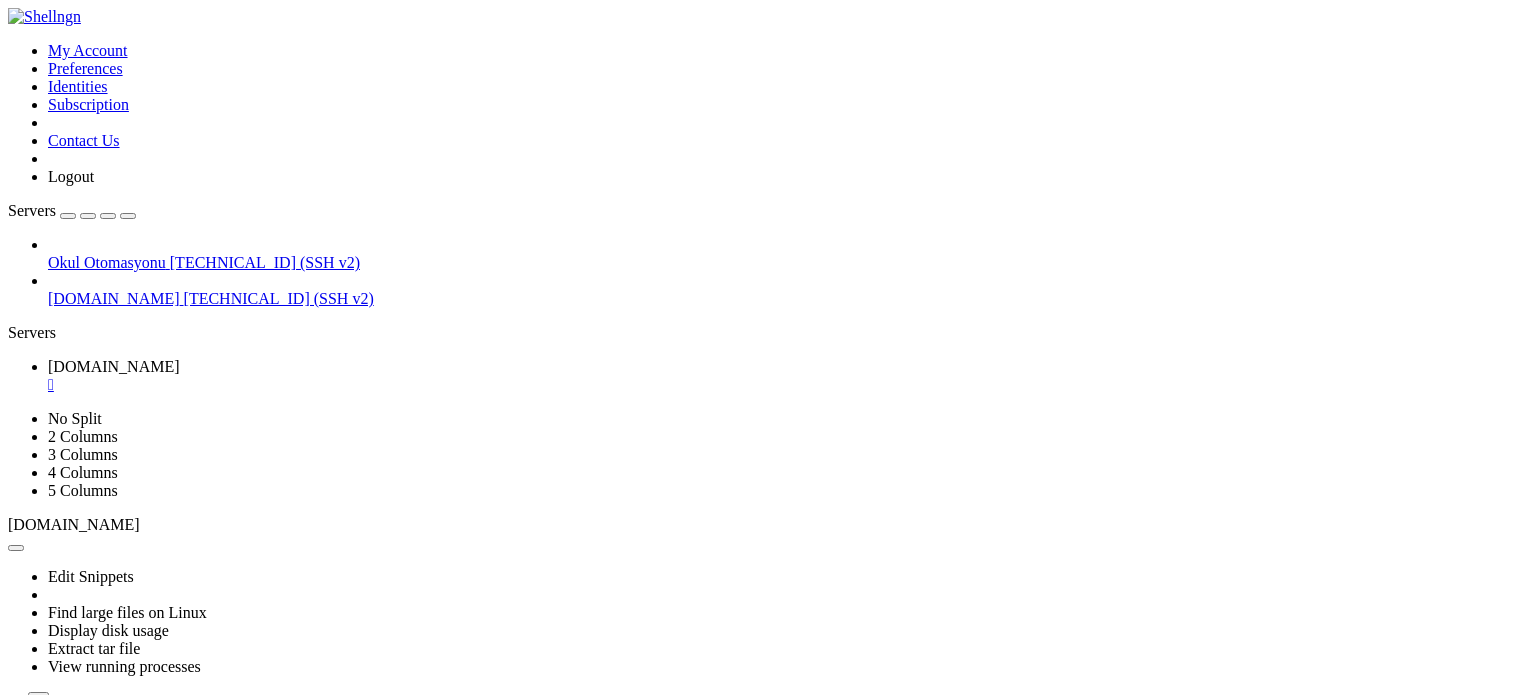 click on "No containers need to be restarted." 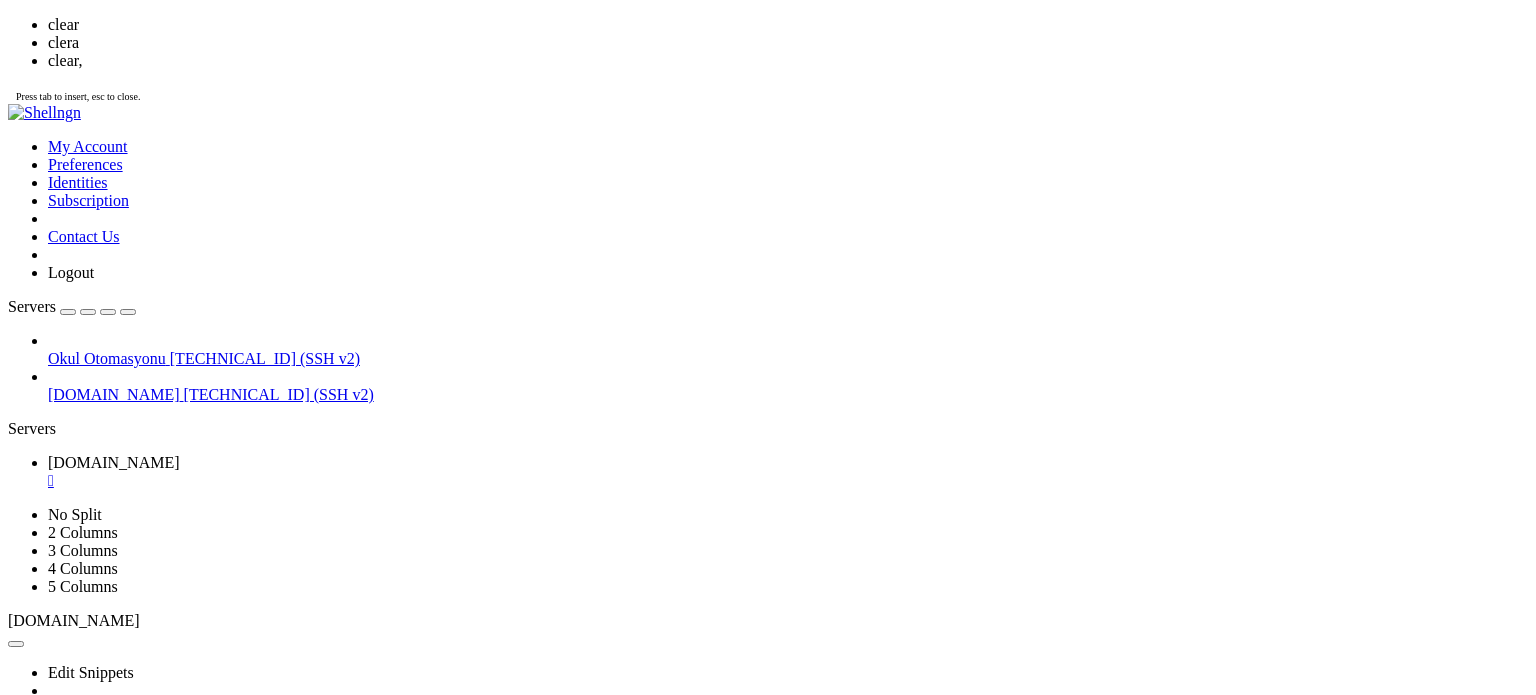 scroll, scrollTop: 0, scrollLeft: 0, axis: both 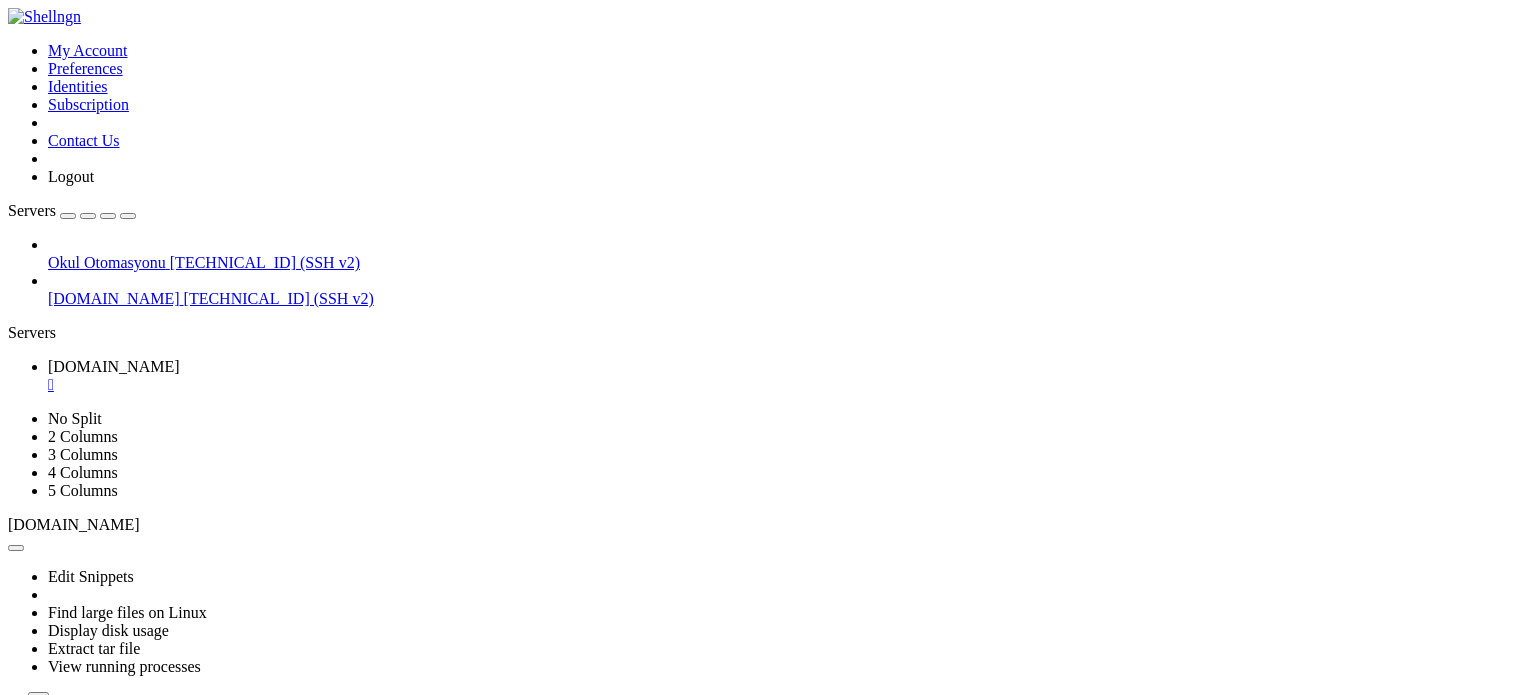 click 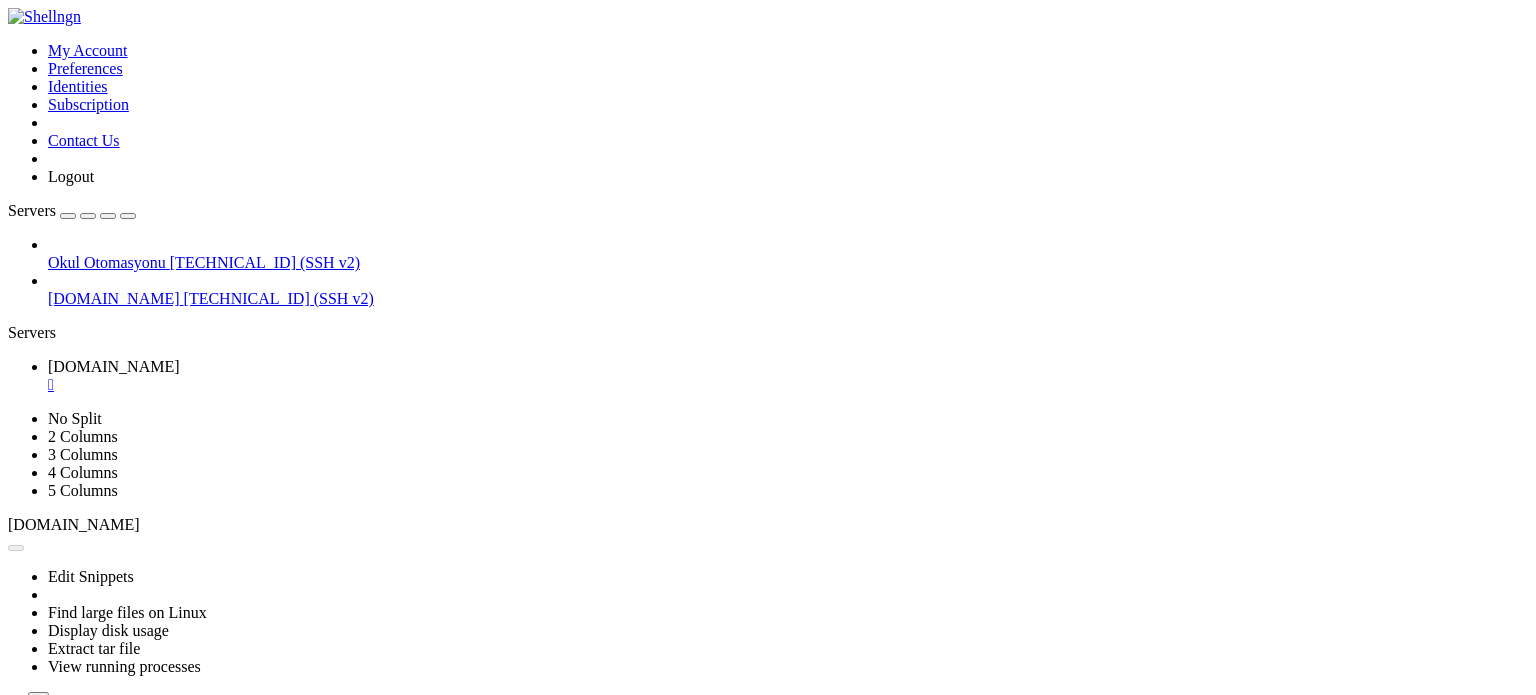 scroll, scrollTop: 612, scrollLeft: 0, axis: vertical 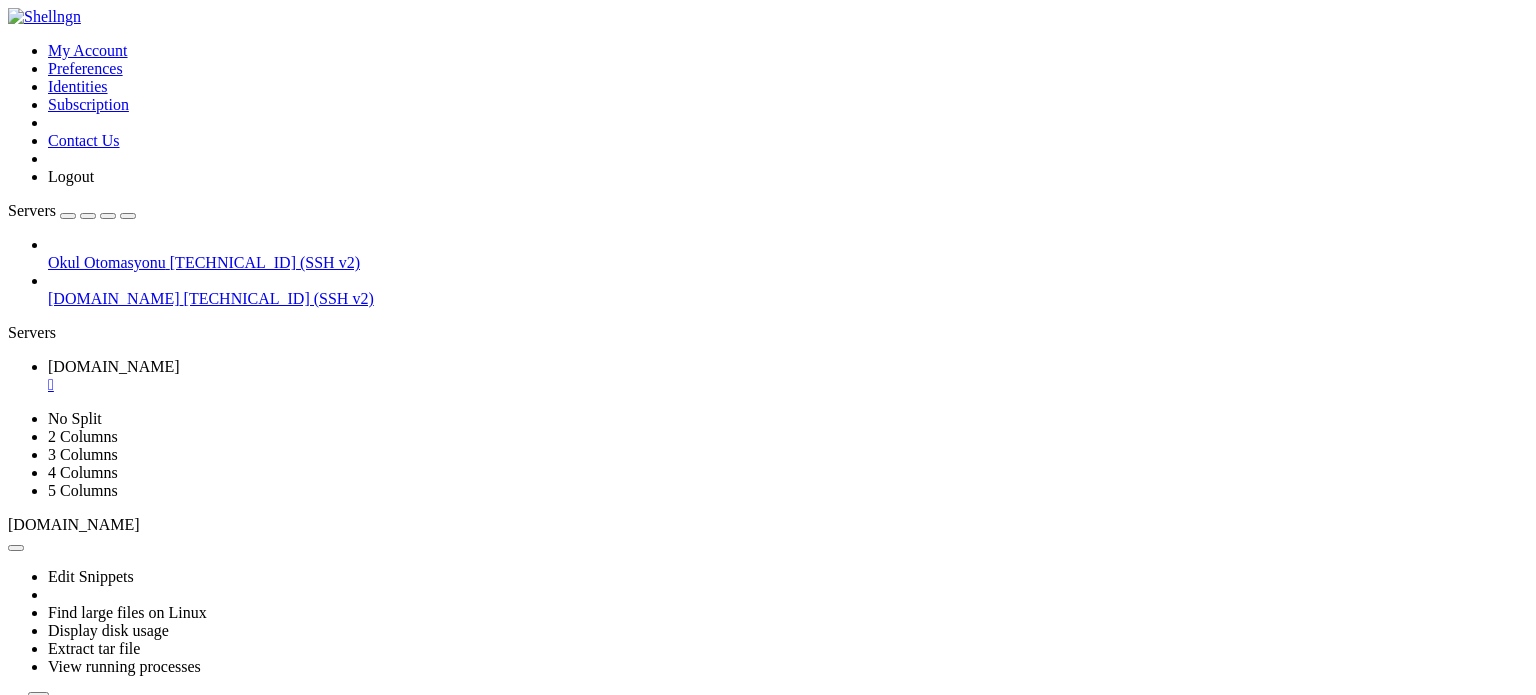 click on "* Strictly confined Kubernetes makes edge and IoT secure. Learn how MicroK8s" 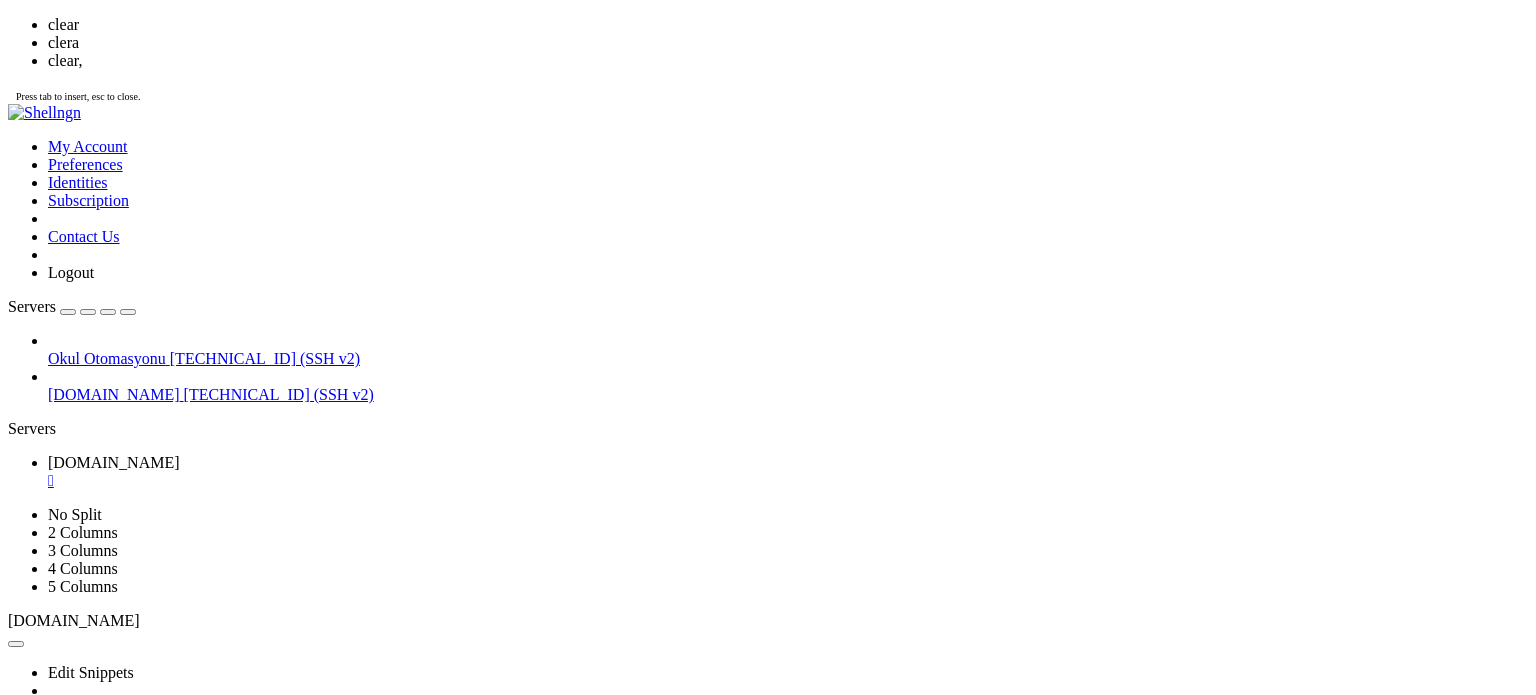 scroll, scrollTop: 0, scrollLeft: 0, axis: both 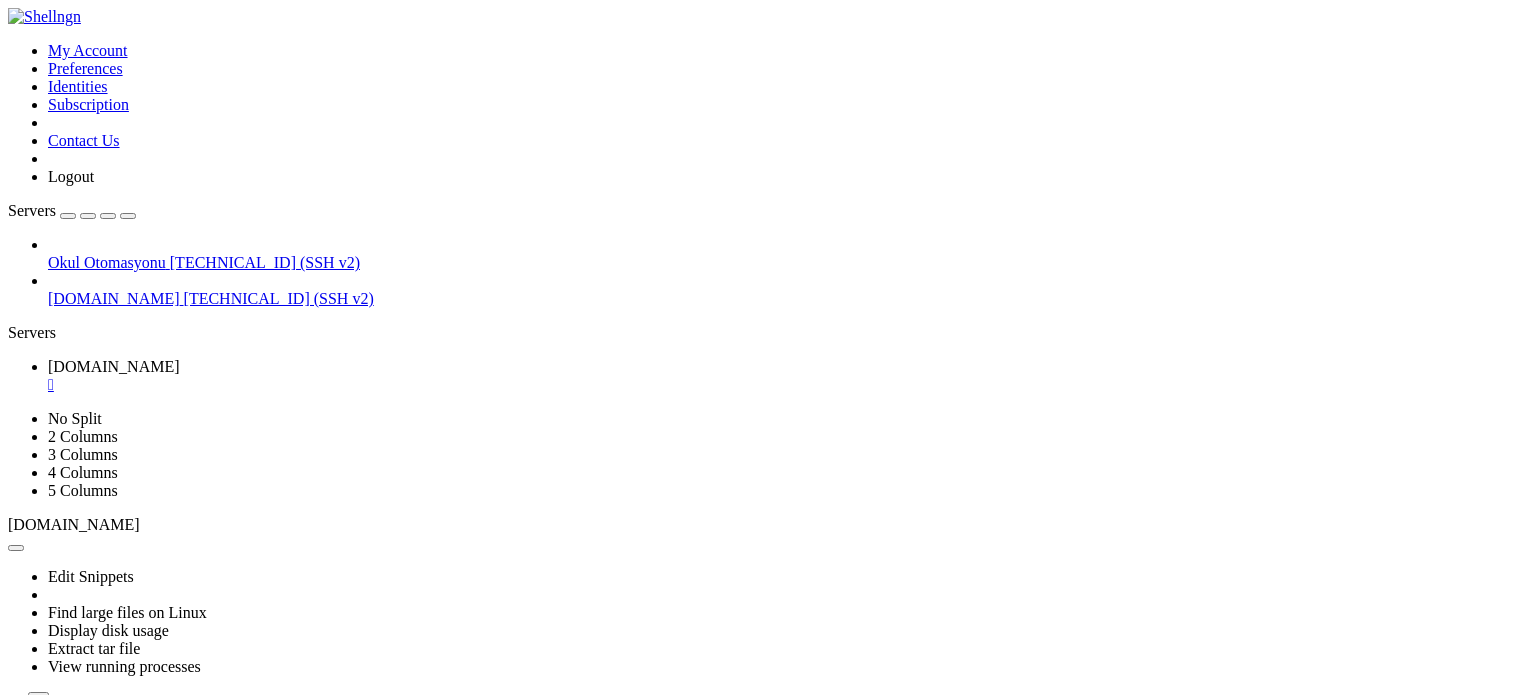 click 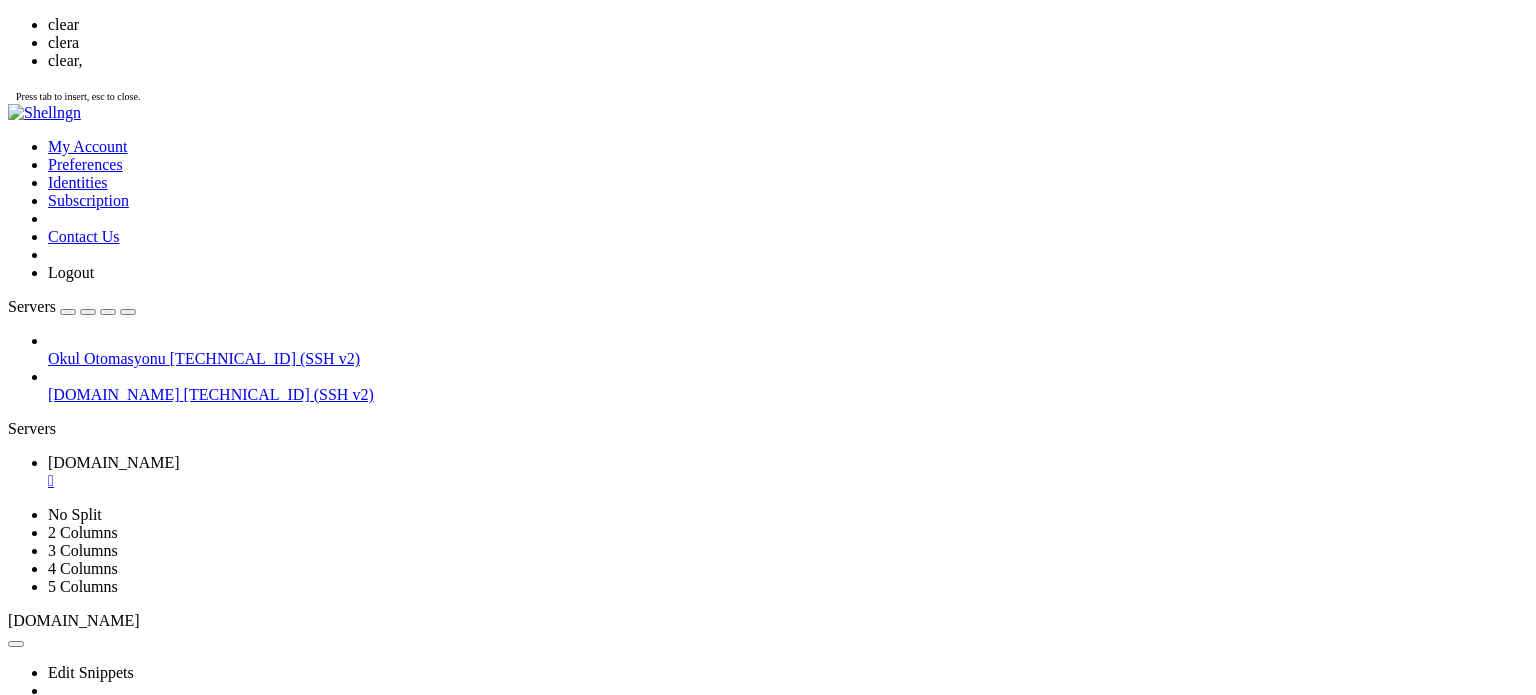 scroll, scrollTop: 0, scrollLeft: 0, axis: both 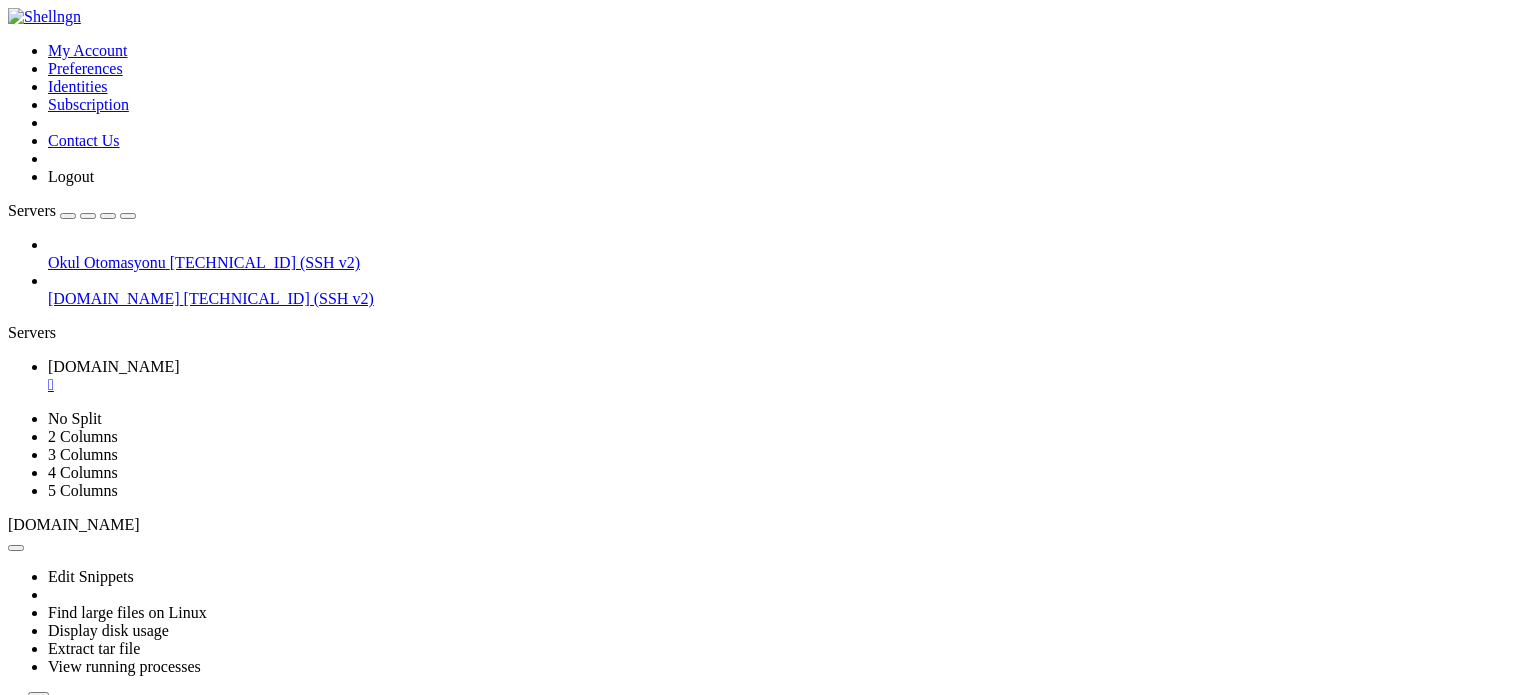 click 